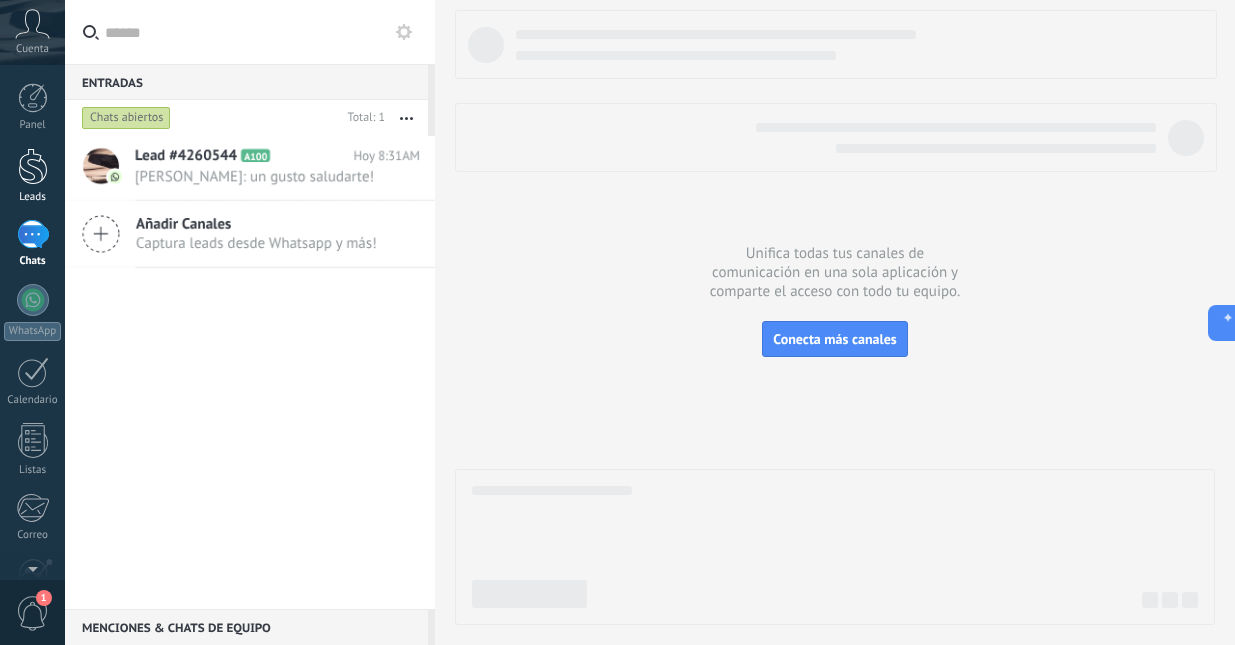 scroll, scrollTop: 0, scrollLeft: 0, axis: both 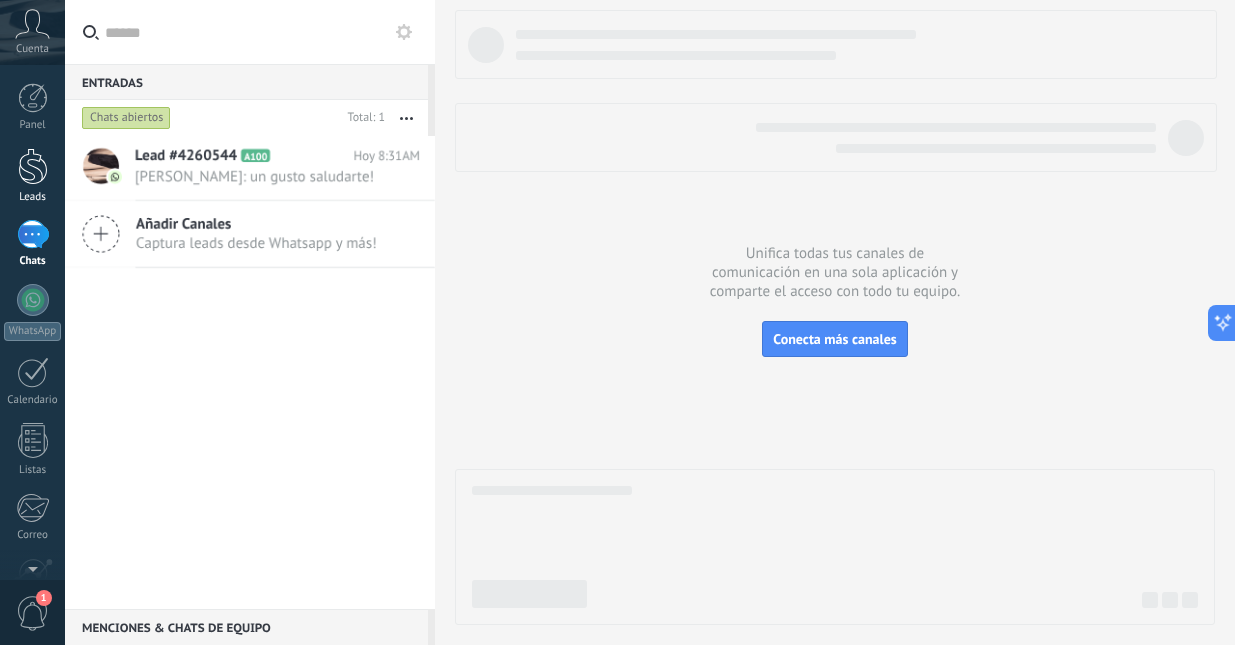 click at bounding box center [33, 166] 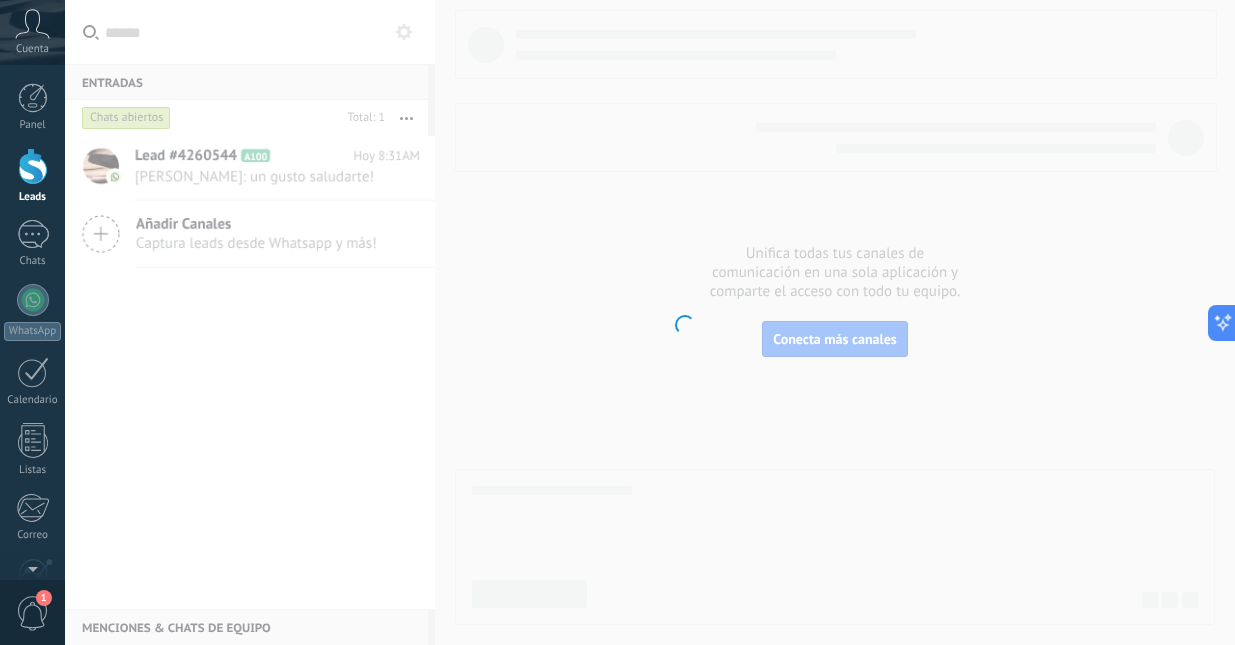 scroll, scrollTop: 0, scrollLeft: 0, axis: both 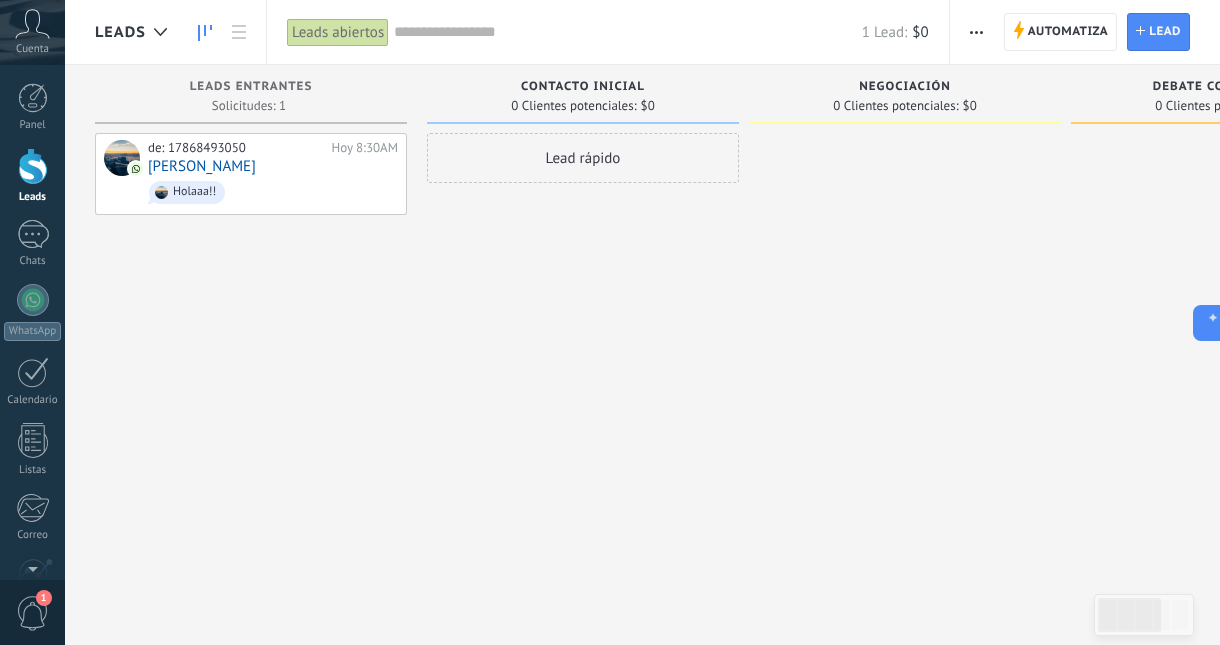 click at bounding box center [976, 32] 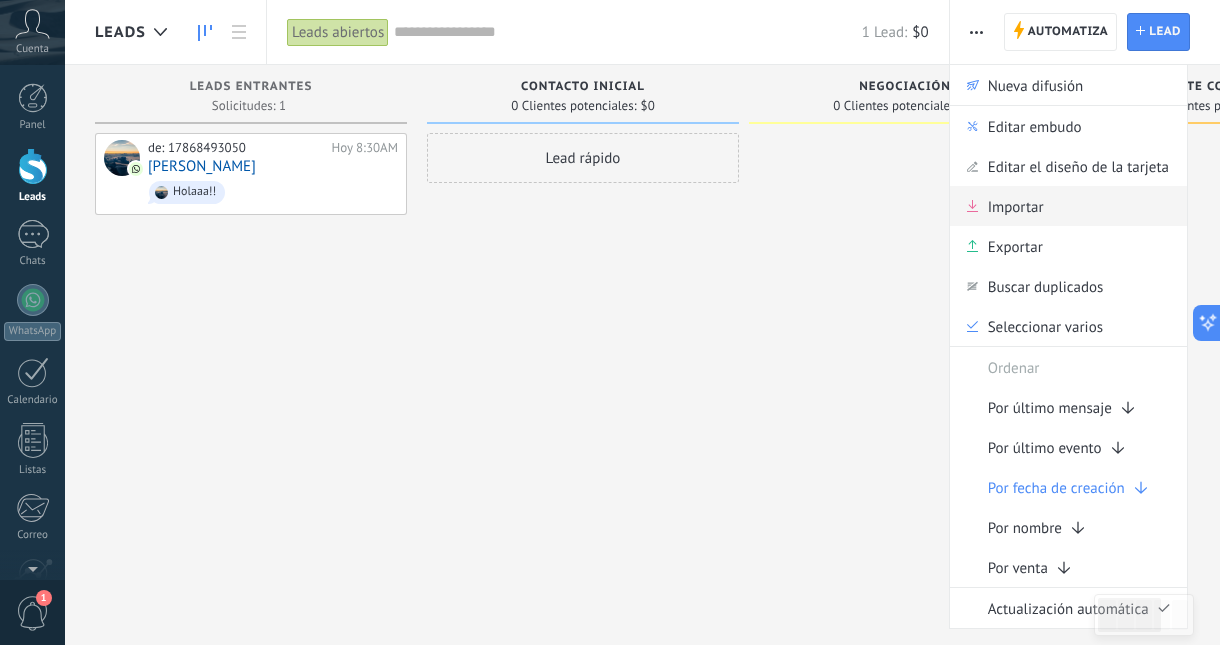 click on "Importar" at bounding box center (1016, 206) 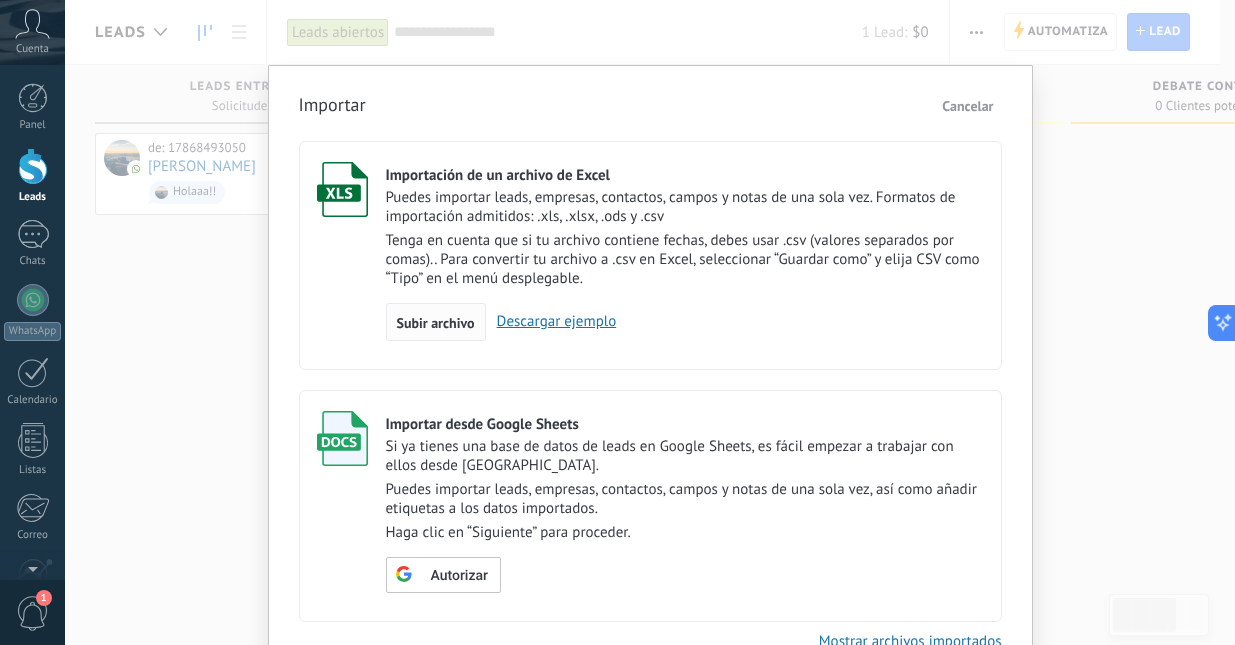 click on "Subir archivo" at bounding box center [436, 323] 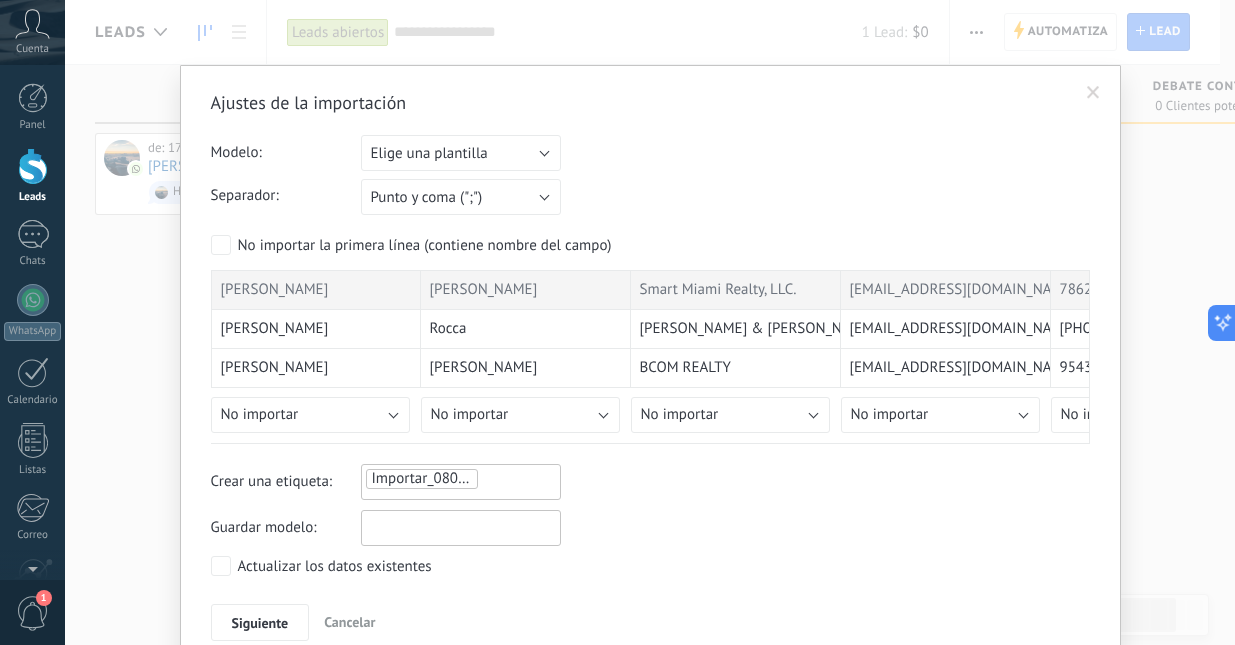 click at bounding box center [461, 528] 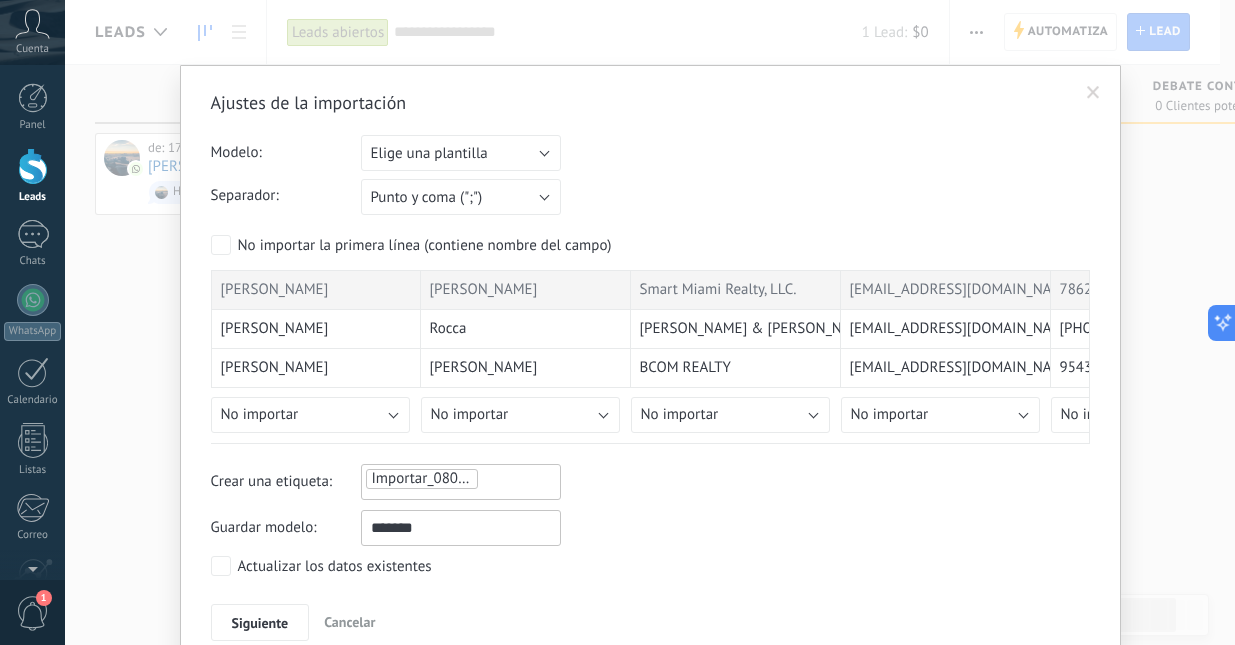 type on "*******" 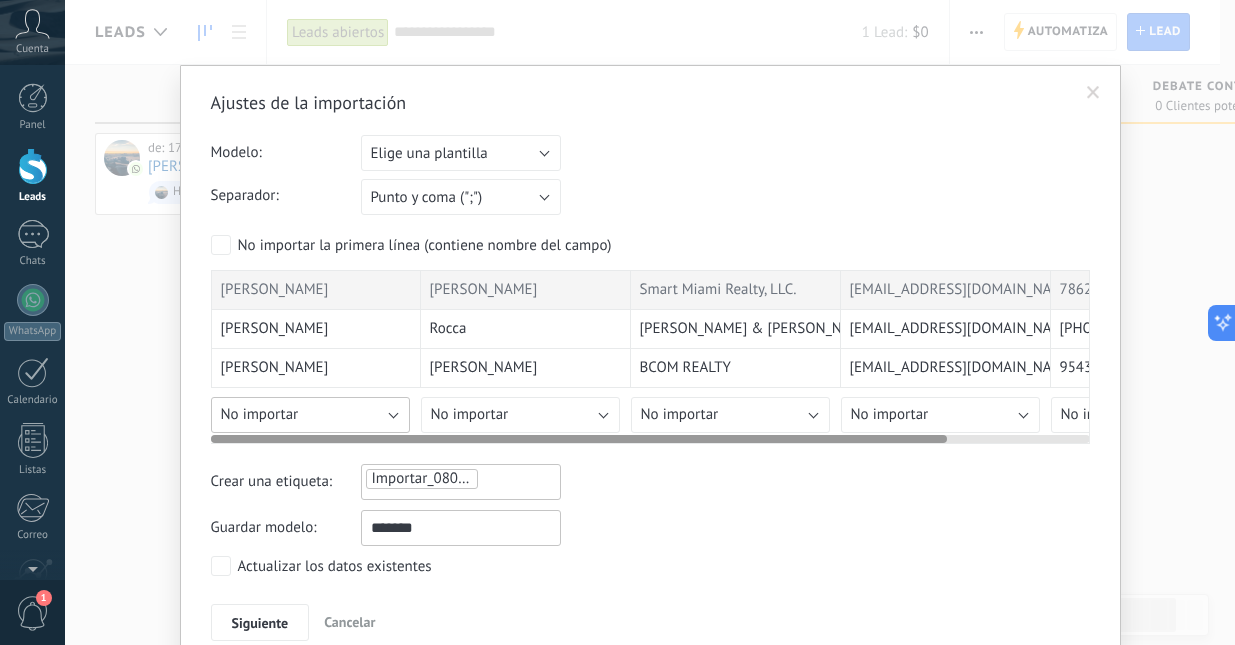 click on "No importar" at bounding box center (310, 415) 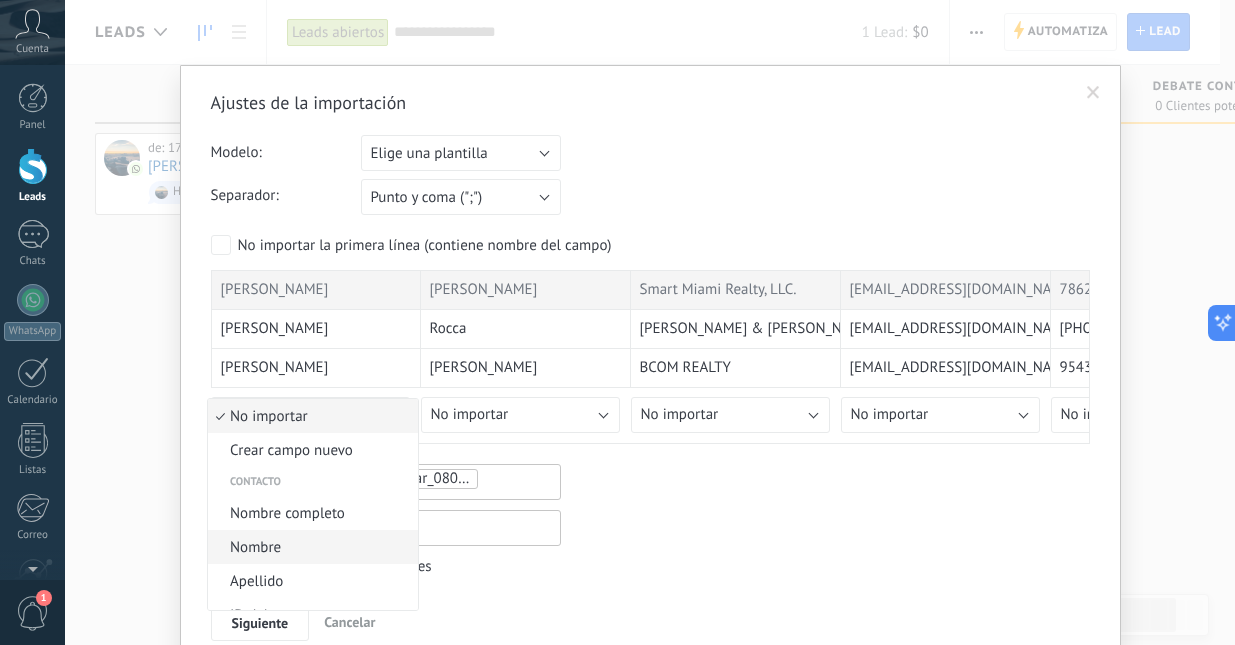 click on "Nombre" at bounding box center (310, 547) 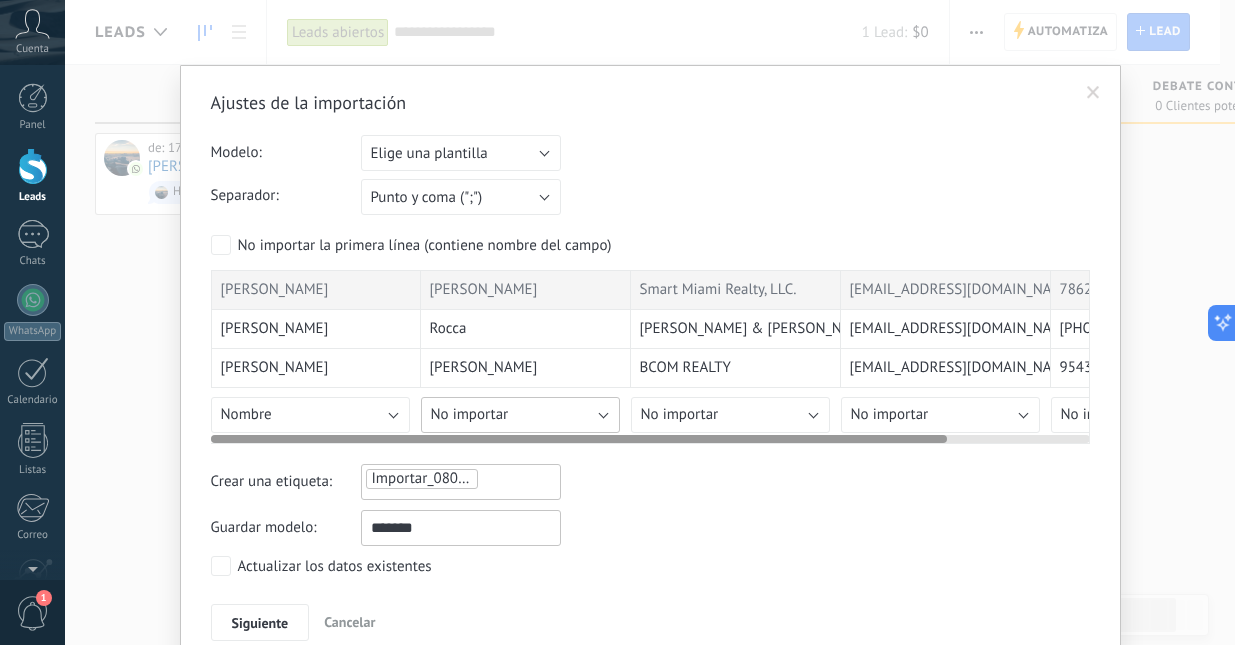 click on "No importar" at bounding box center [520, 415] 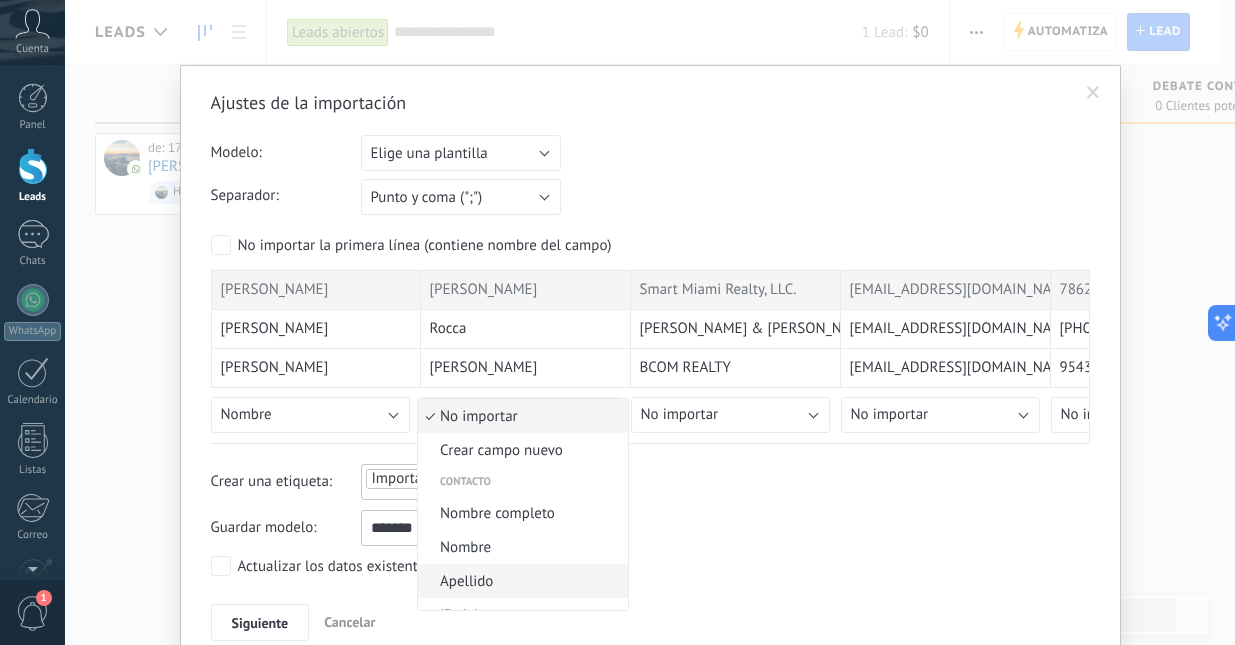 click on "Apellido" at bounding box center (520, 581) 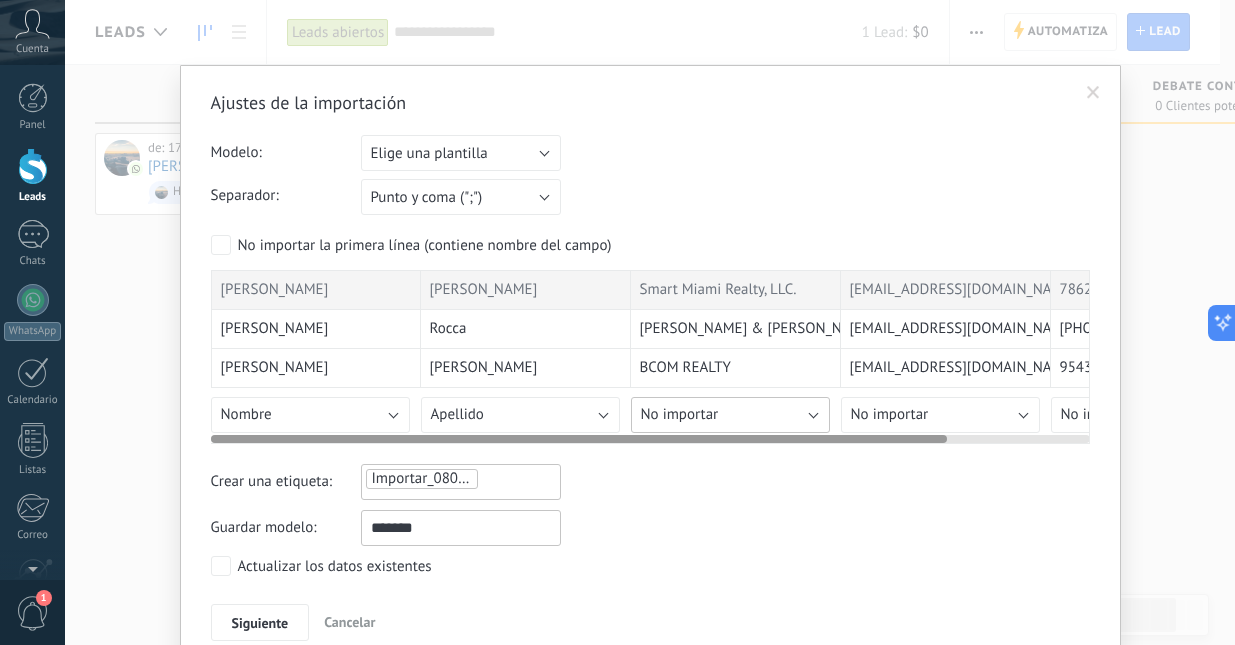 click on "No importar" at bounding box center (730, 415) 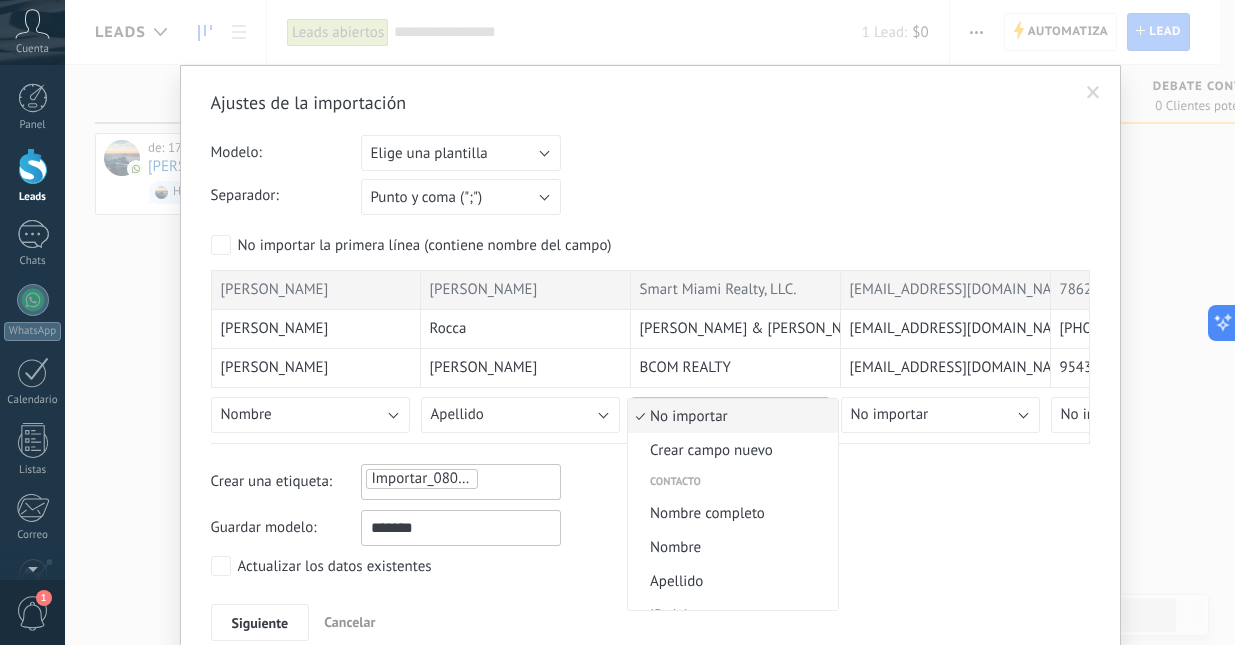 scroll, scrollTop: 185, scrollLeft: 0, axis: vertical 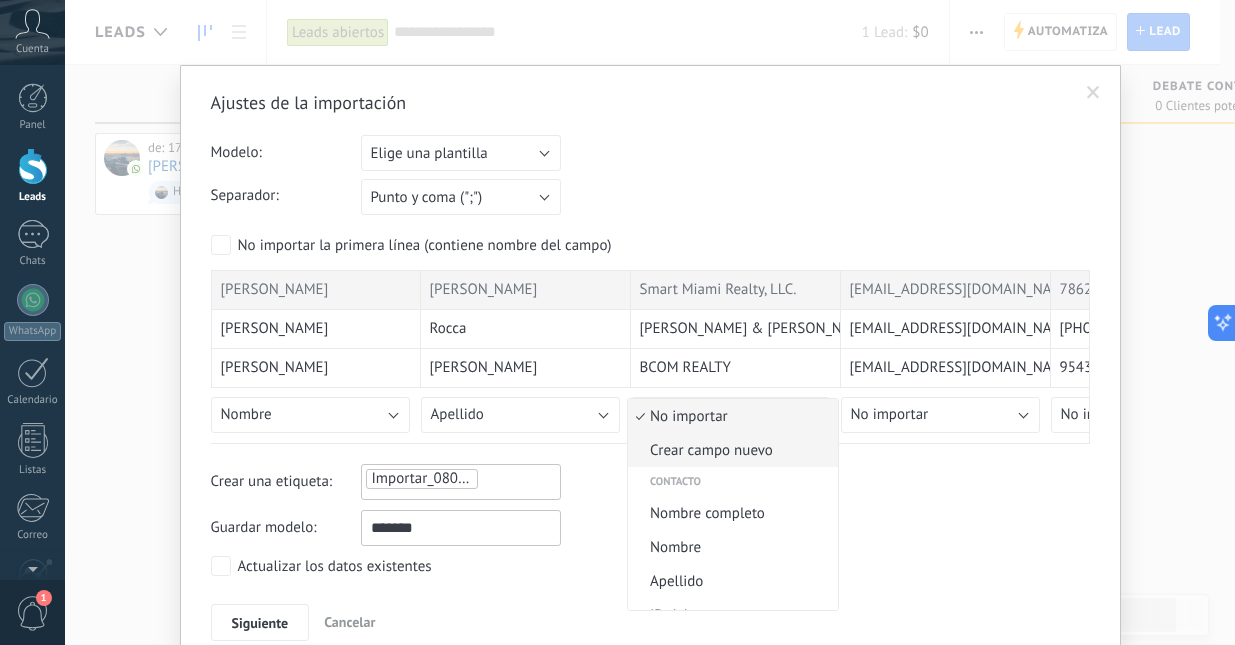 click on "Crear campo nuevo" at bounding box center [730, 450] 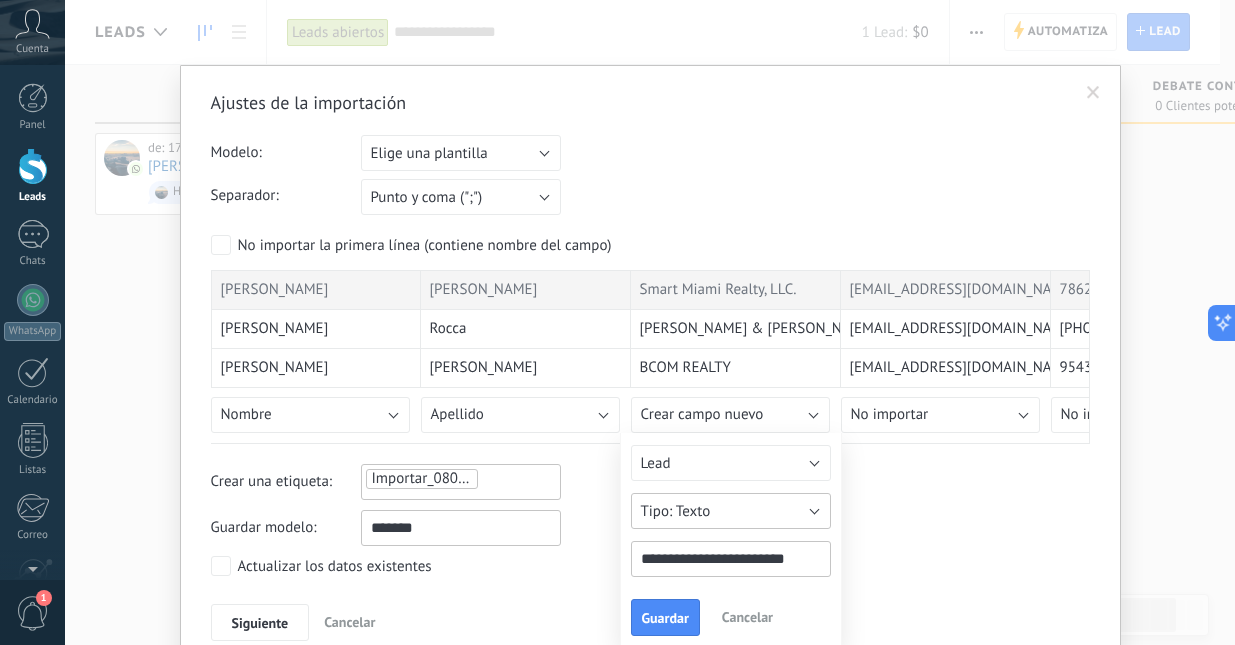 click on "Texto" at bounding box center [731, 511] 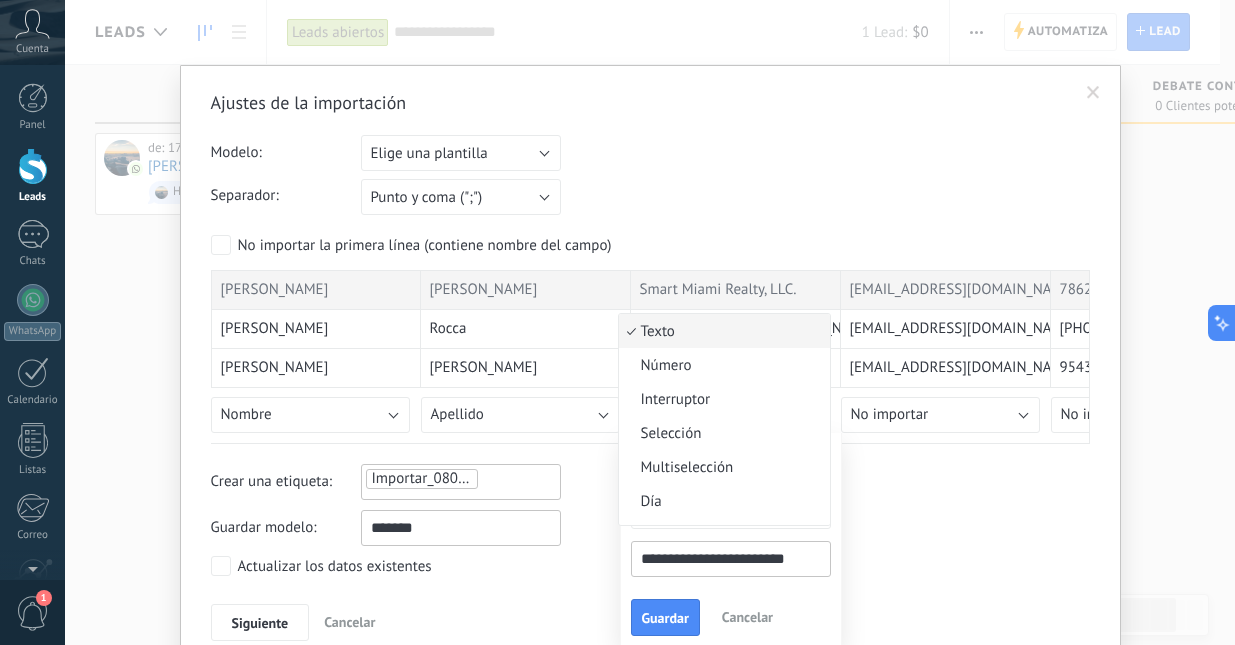 click on "Separador: Punto y coma (";") Coma (",") Tabulación ("	") Punto y coma (";")" at bounding box center (650, 196) 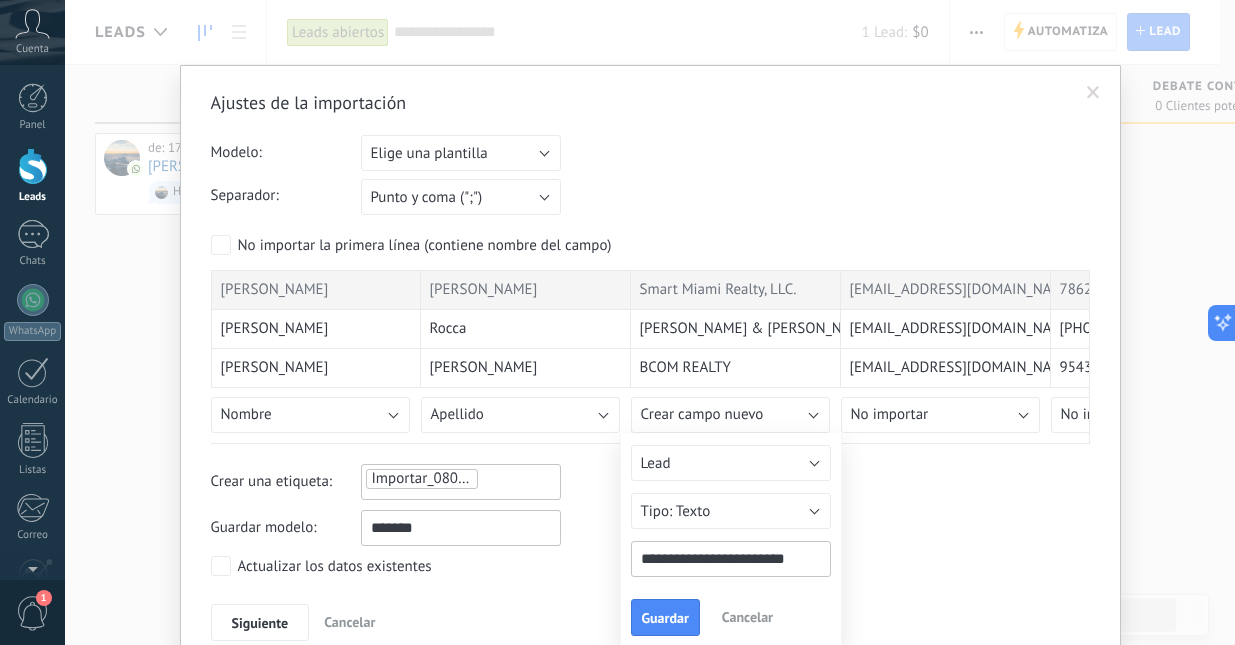click on "Cancelar" at bounding box center (747, 617) 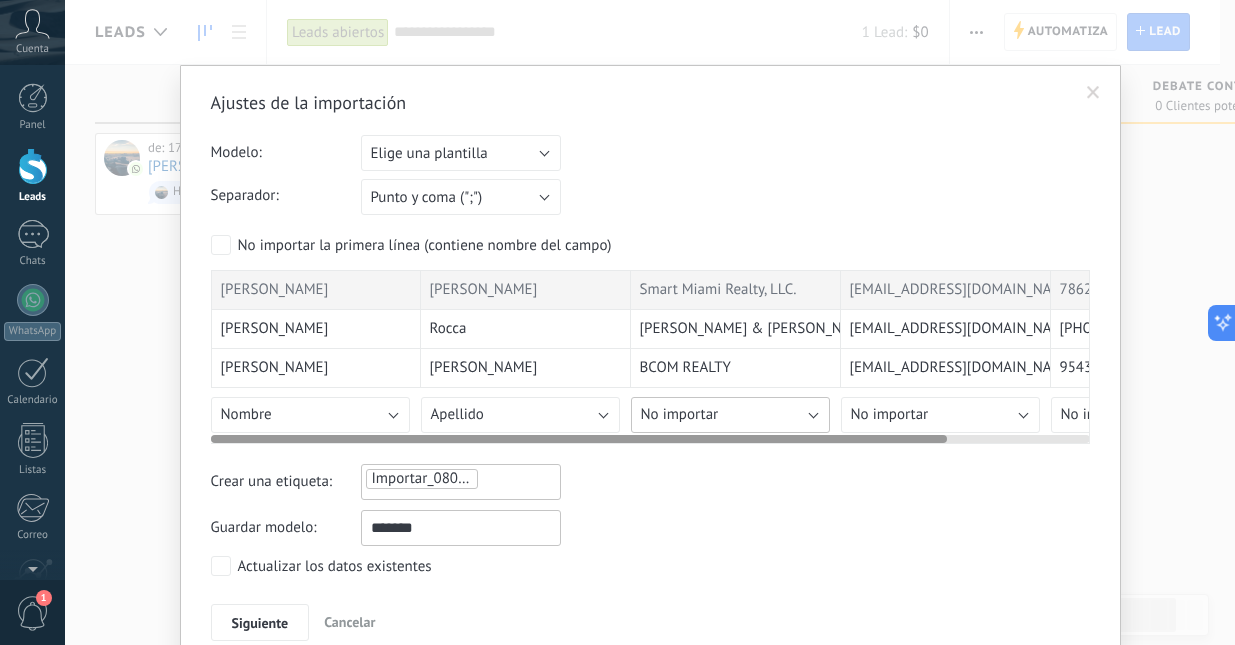 click on "No importar" at bounding box center (730, 415) 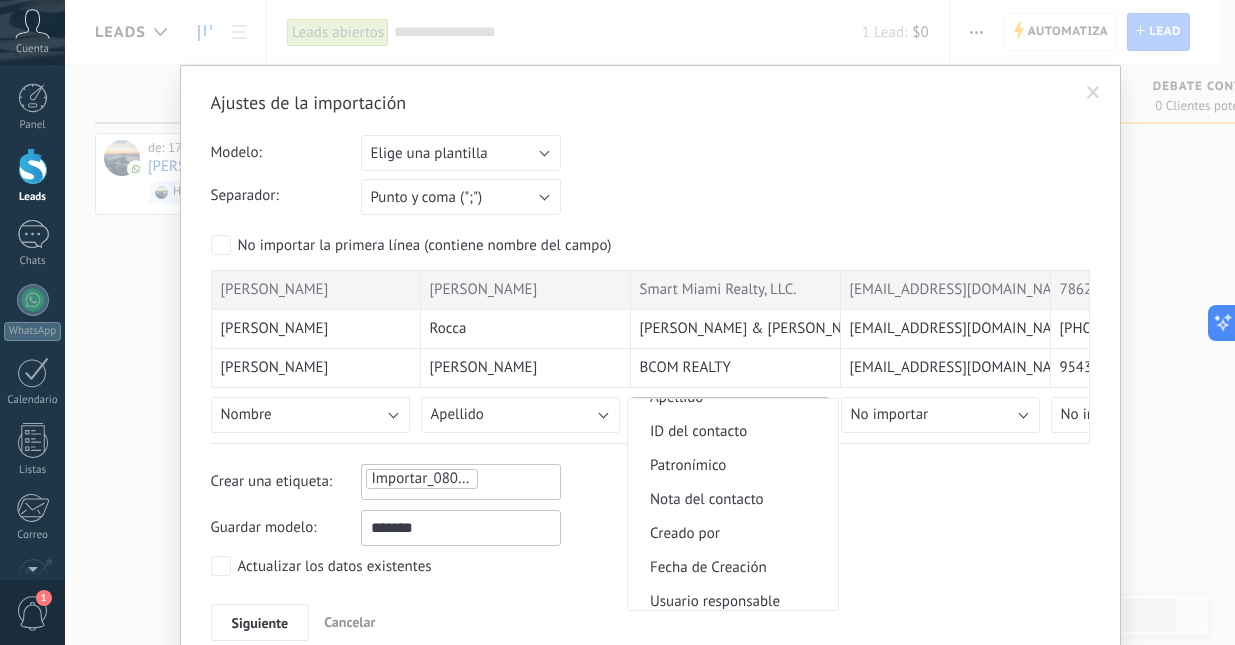 scroll, scrollTop: 195, scrollLeft: 0, axis: vertical 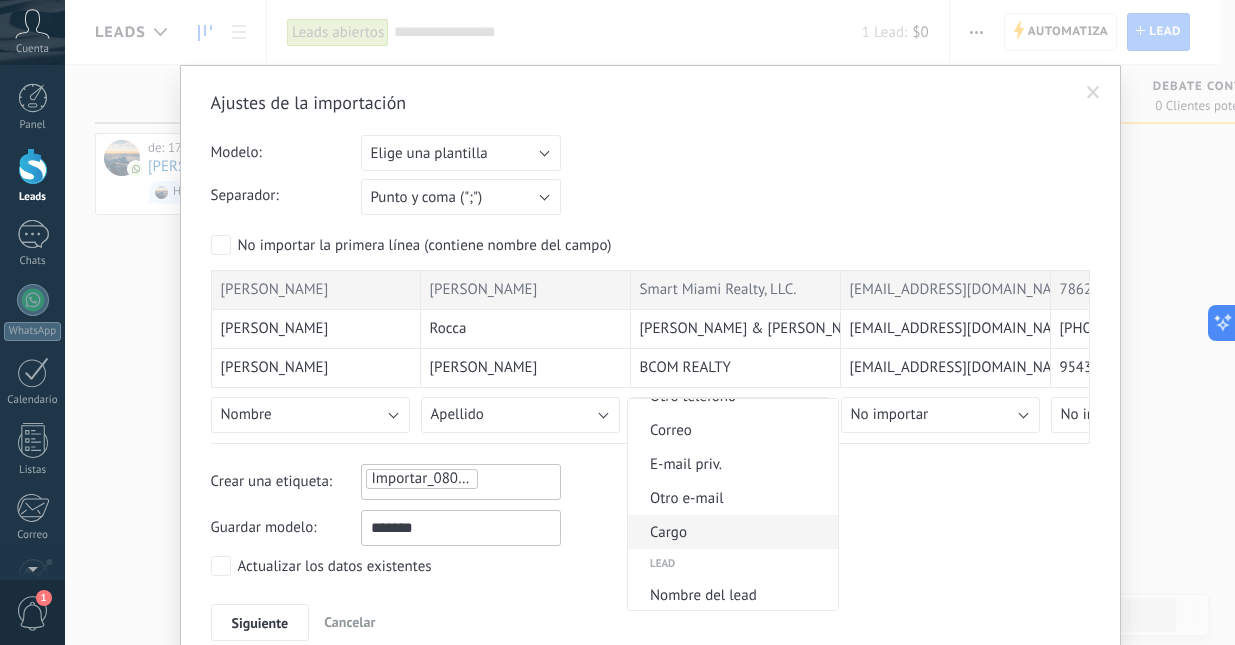 click on "Cargo" at bounding box center (730, 532) 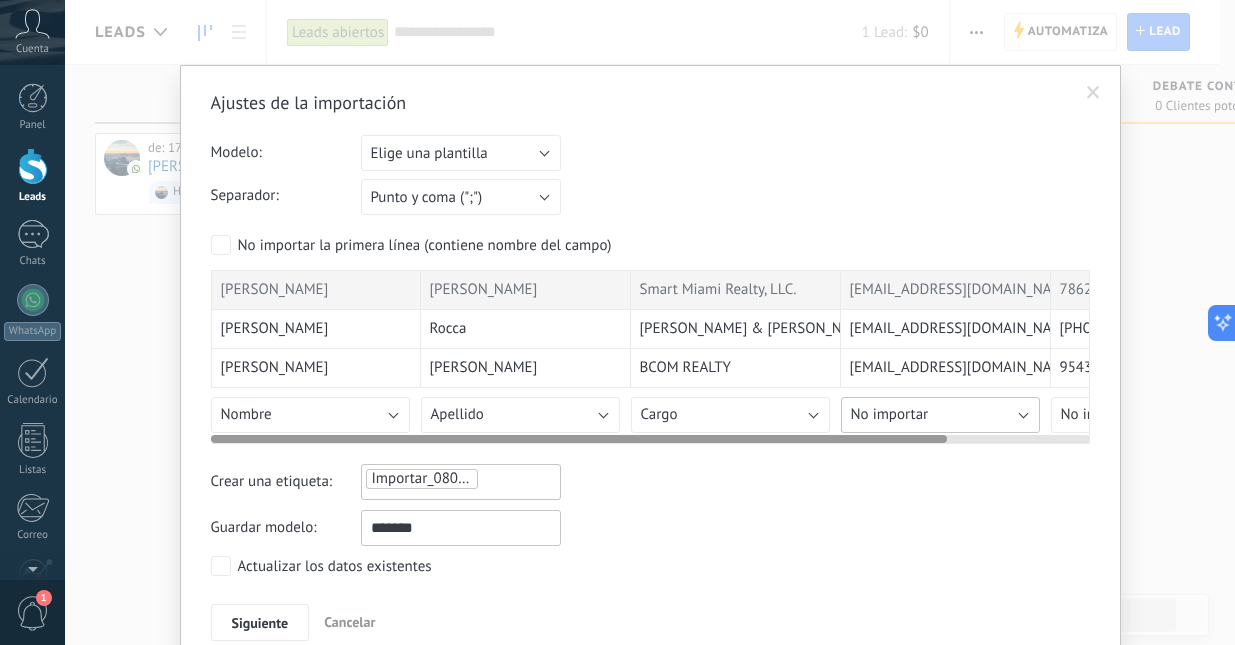 click on "No importar" at bounding box center [940, 415] 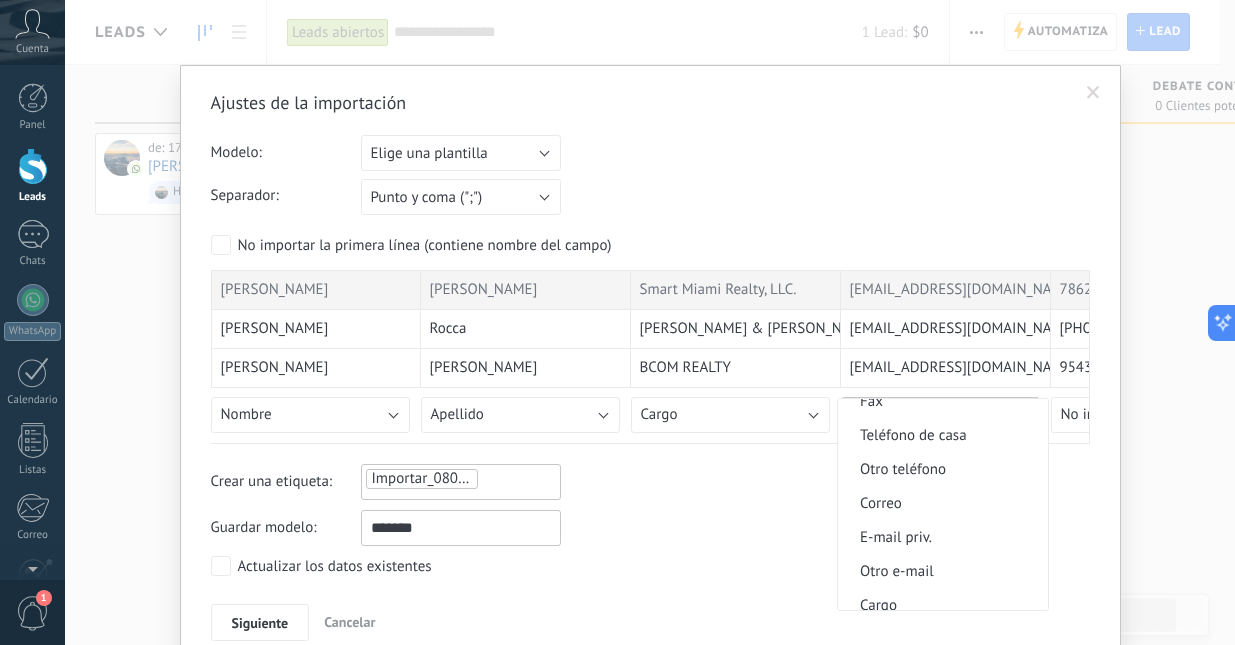 scroll, scrollTop: 565, scrollLeft: 0, axis: vertical 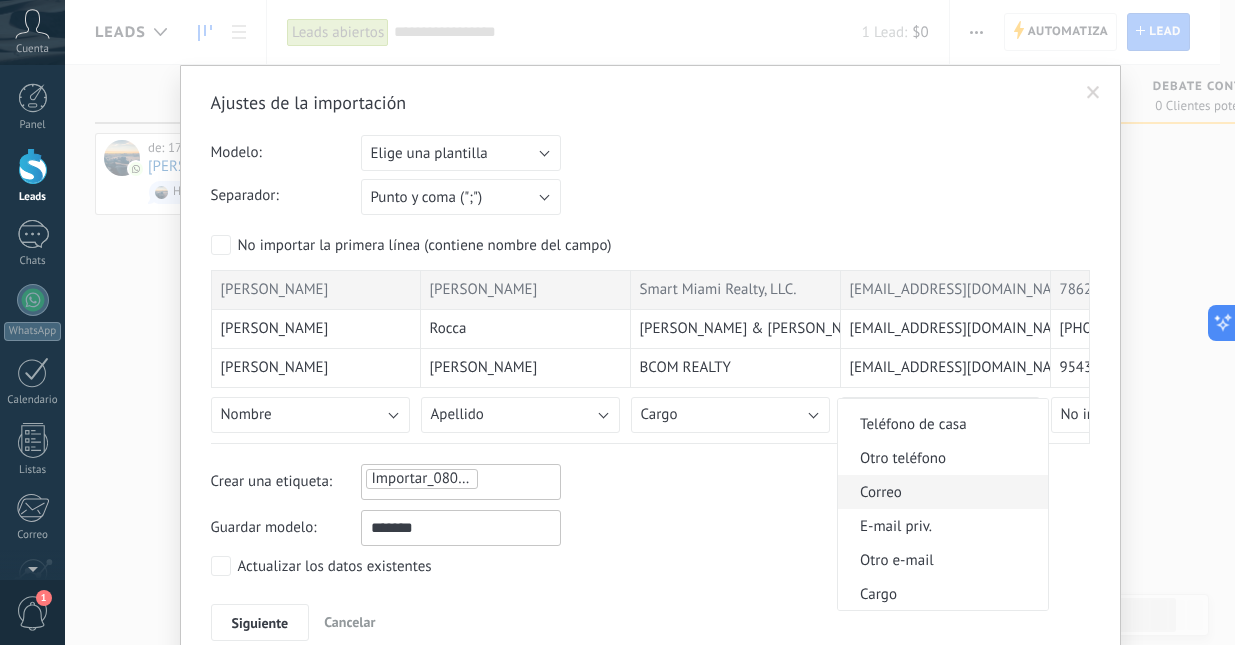click on "Correo" at bounding box center (940, 492) 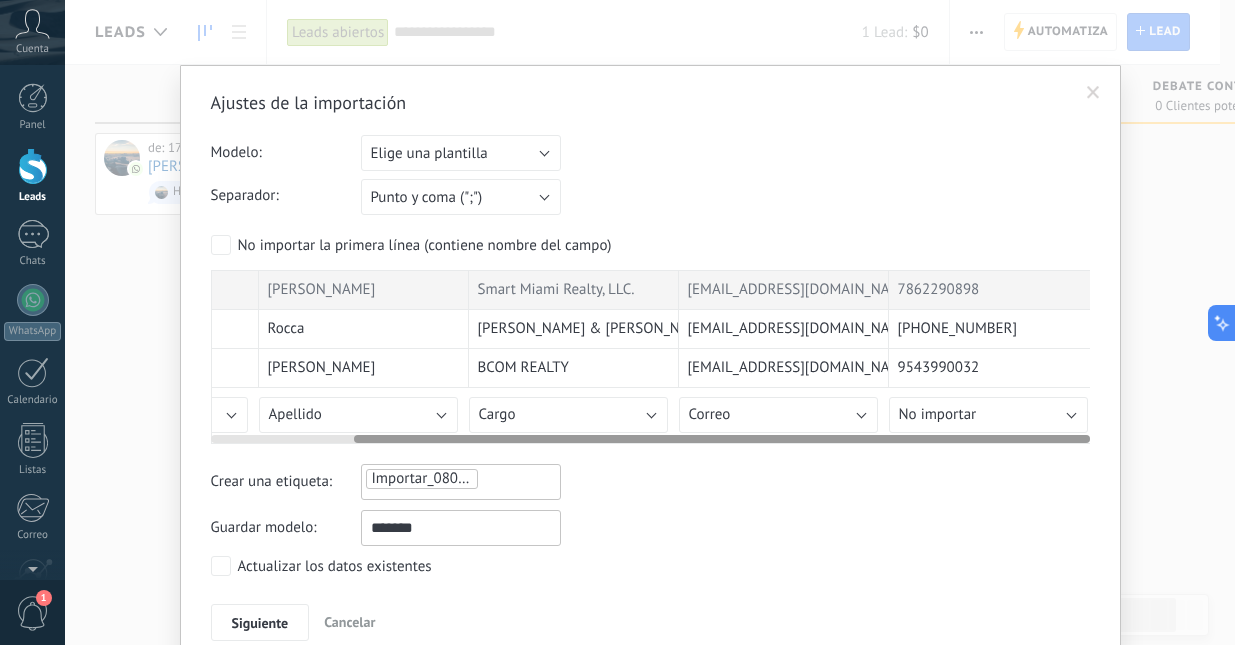 scroll, scrollTop: 0, scrollLeft: 171, axis: horizontal 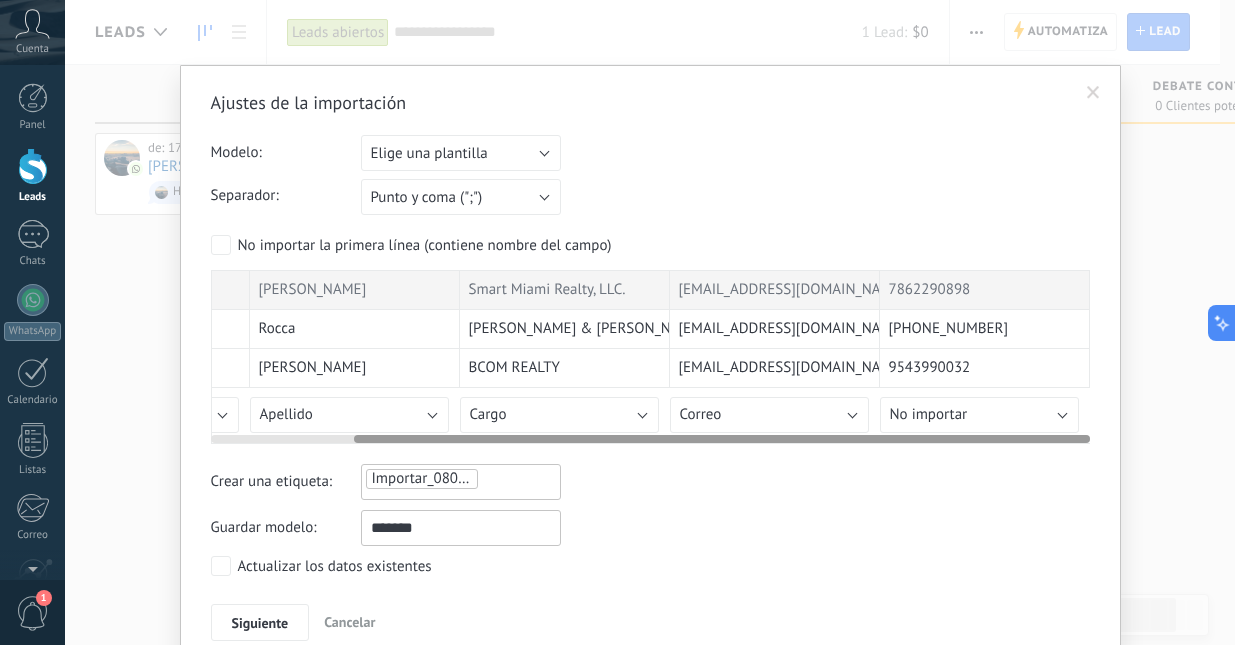 drag, startPoint x: 709, startPoint y: 440, endPoint x: 1034, endPoint y: 437, distance: 325.01385 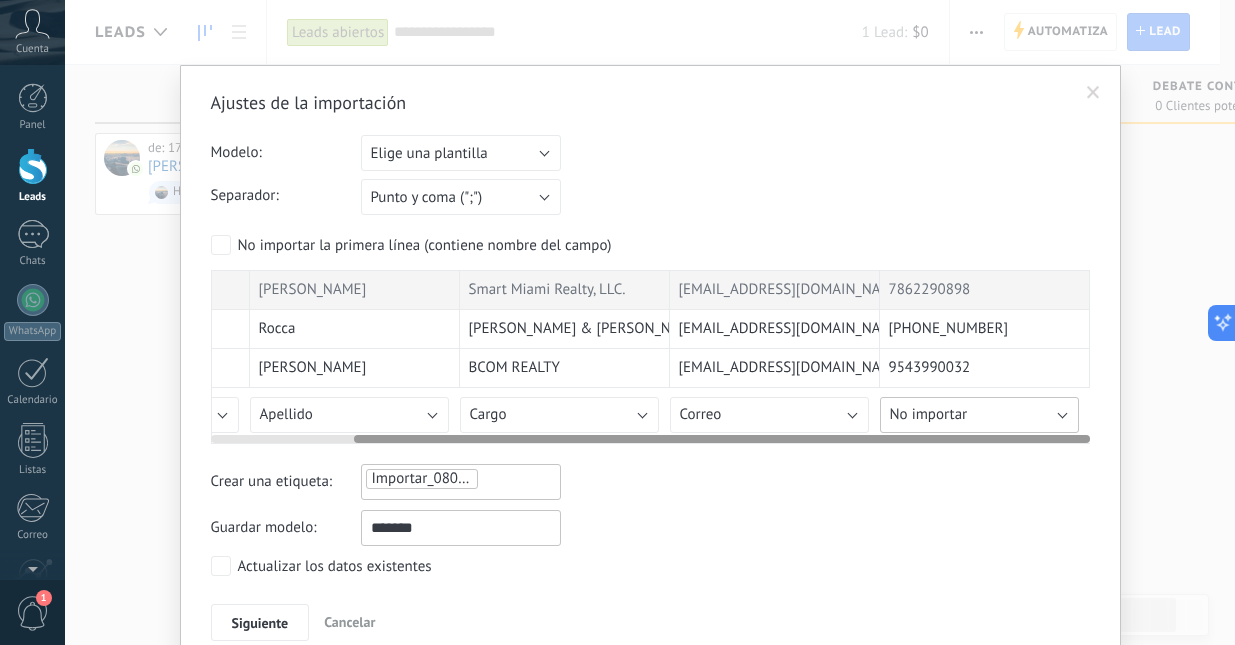 click on "No importar" at bounding box center [979, 415] 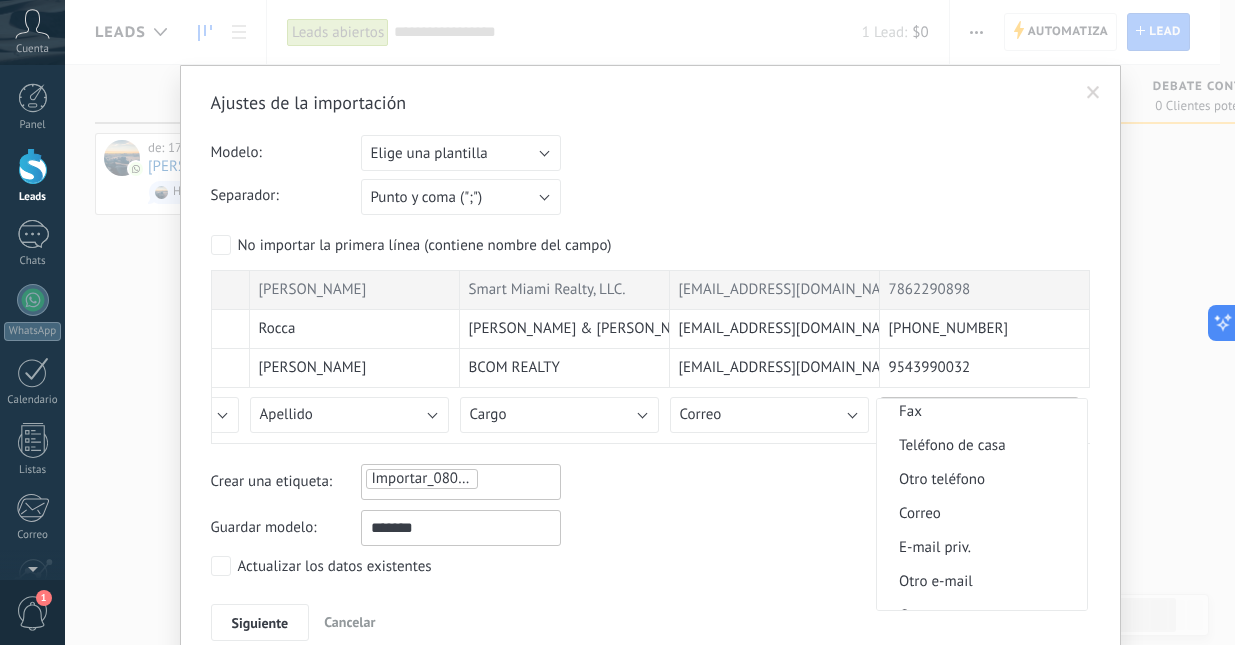 scroll, scrollTop: 492, scrollLeft: 0, axis: vertical 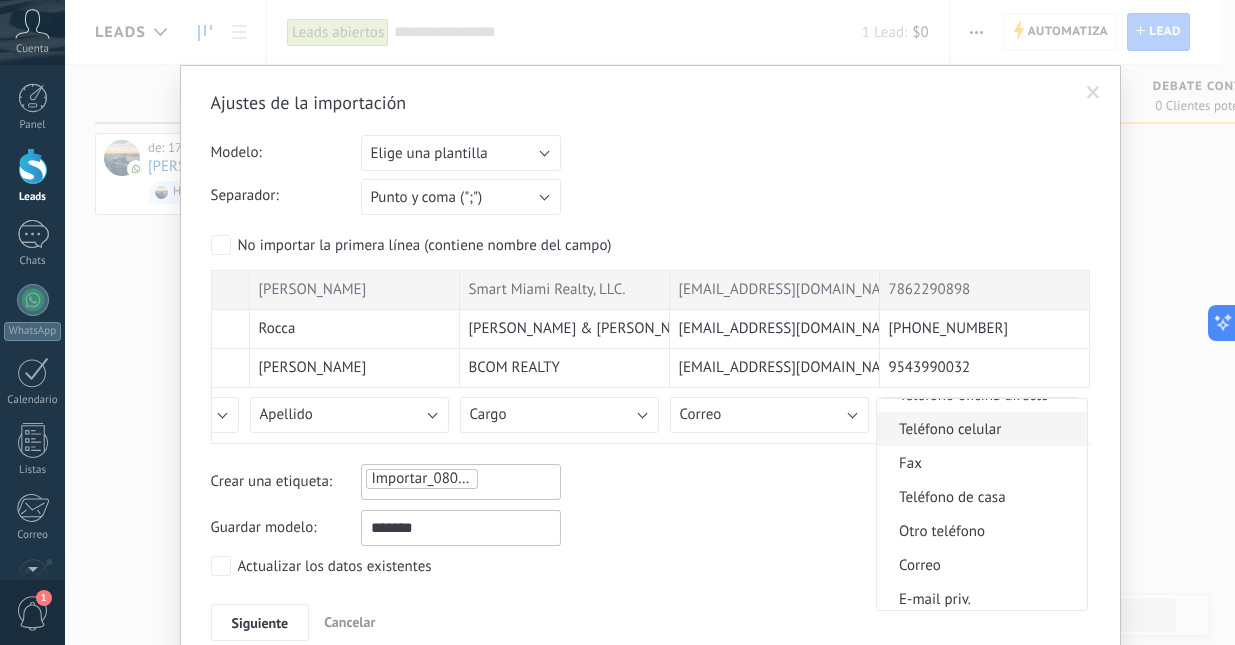 click on "Teléfono celular" at bounding box center (979, 429) 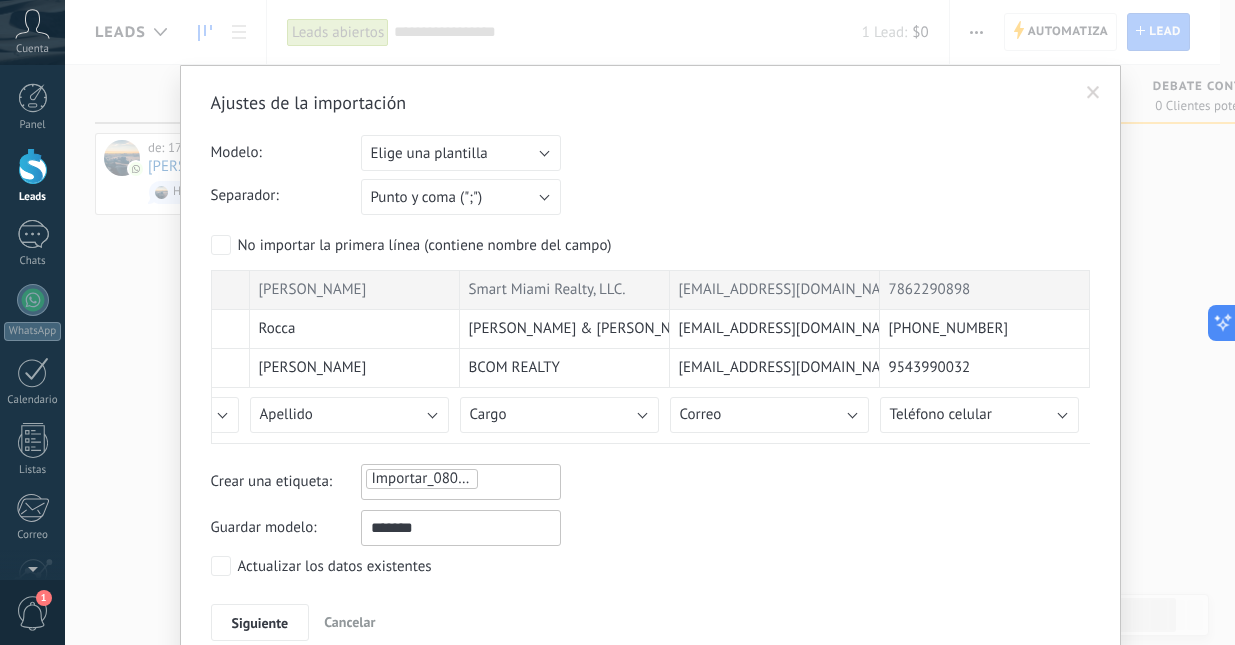 click on "Ajustes de la importación Modelo: Elige una plantilla LISTA 1 LISTA 1 Elige una plantilla Separador: Punto y coma (";") Coma (",") Tabulación ("	") Punto y coma (";") Su cuenta ha excedido el límite [PERSON_NAME] de encargo No importar la primera línea (contiene nombre del campo) [PERSON_NAME] Smart Miami Realty, LLC. [EMAIL_ADDRESS][DOMAIN_NAME] 7862290898 [PERSON_NAME] & [PERSON_NAME] LLC [EMAIL_ADDRESS][DOMAIN_NAME] [PHONE_NUMBER] [PERSON_NAME] BCOM REALTY [EMAIL_ADDRESS][DOMAIN_NAME] 9543990032 [PERSON_NAME] United Realty Group, Inc [EMAIL_ADDRESS][DOMAIN_NAME] [PHONE_NUMBER] [PERSON_NAME] New Image Realty LLC [EMAIL_ADDRESS][DOMAIN_NAME] [PHONE_NUMBER] [PERSON_NAME] United Realty Group Inc [EMAIL_ADDRESS][DOMAIN_NAME] [PHONE_NUMBER] [PERSON_NAME] RE/MAX United Realty [EMAIL_ADDRESS][DOMAIN_NAME] 7862712103 [PERSON_NAME] Ocean Palms Realty Associates, LLC. [EMAIL_ADDRESS][DOMAIN_NAME] 3054990273 [PERSON_NAME] [PERSON_NAME] Central [EMAIL_ADDRESS][DOMAIN_NAME] 7542696923 [PERSON_NAME] Real Estate Sales Force [EMAIL_ADDRESS][DOMAIN_NAME] 7864091446 [PERSON_NAME]" at bounding box center [650, 368] 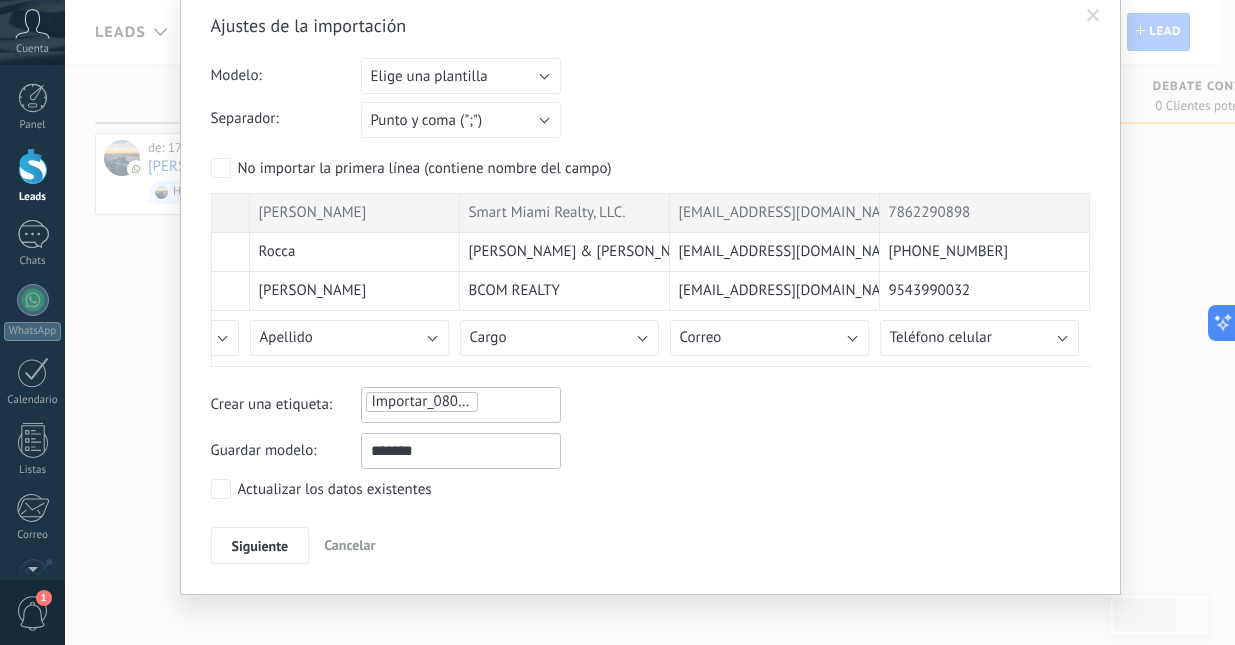 scroll, scrollTop: 92, scrollLeft: 0, axis: vertical 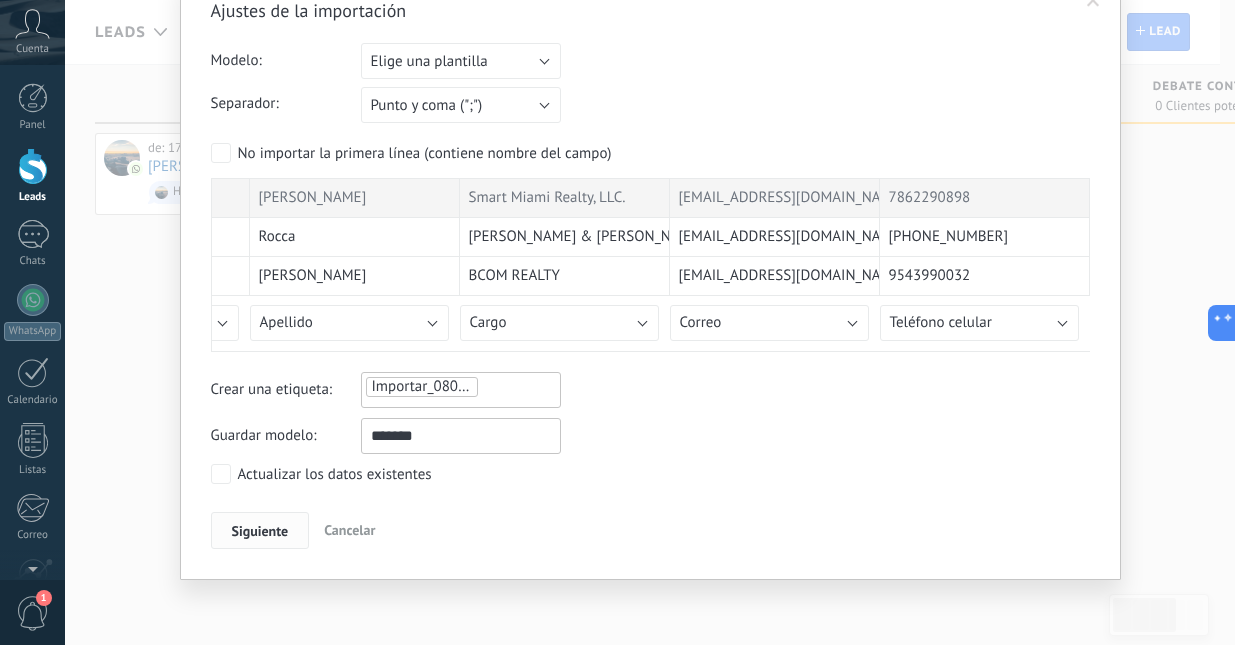 click on "Siguiente" at bounding box center [260, 531] 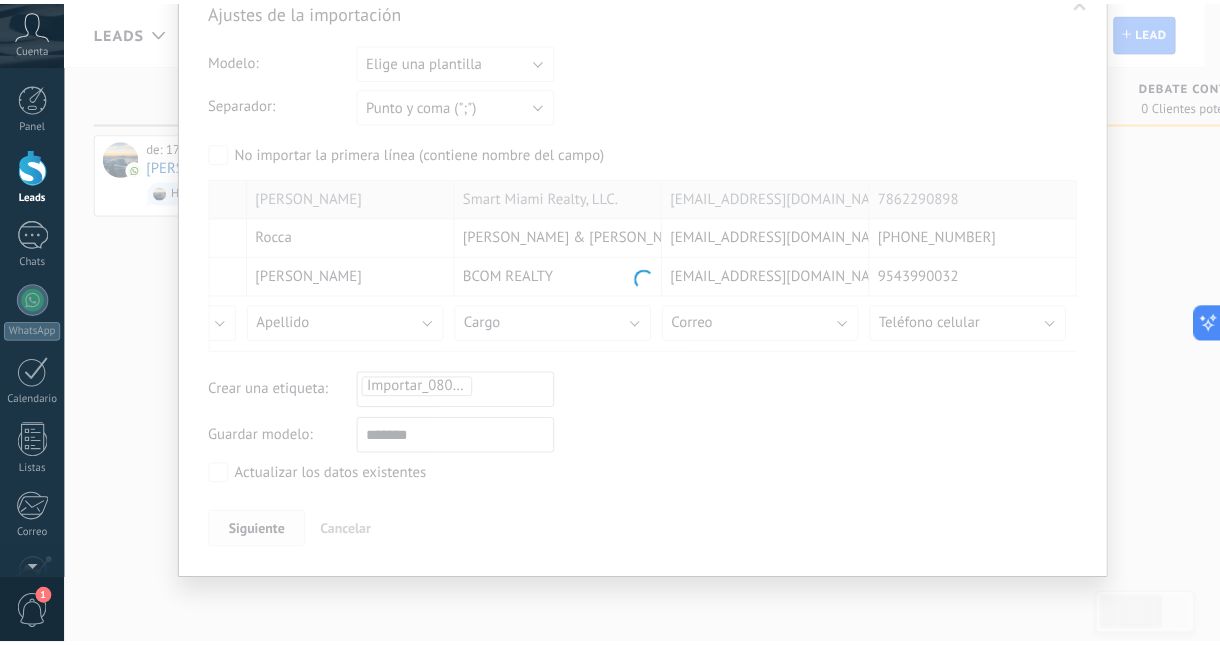 scroll, scrollTop: 0, scrollLeft: 0, axis: both 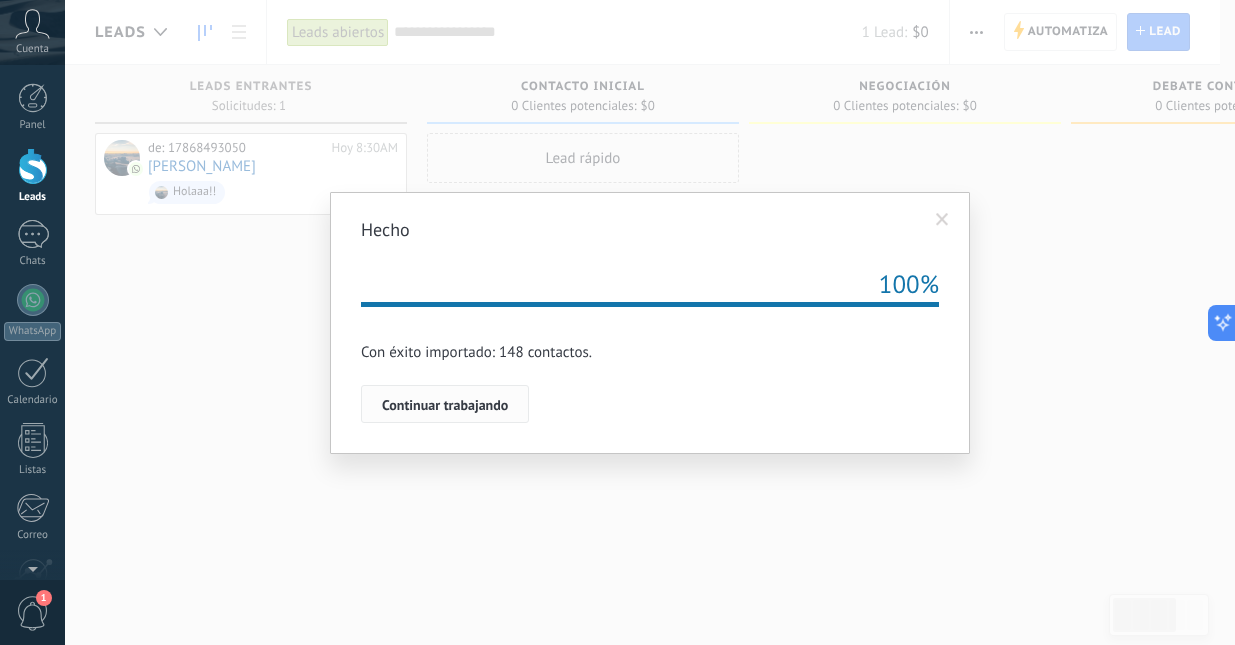 click on "Continuar trabajando" at bounding box center [445, 405] 